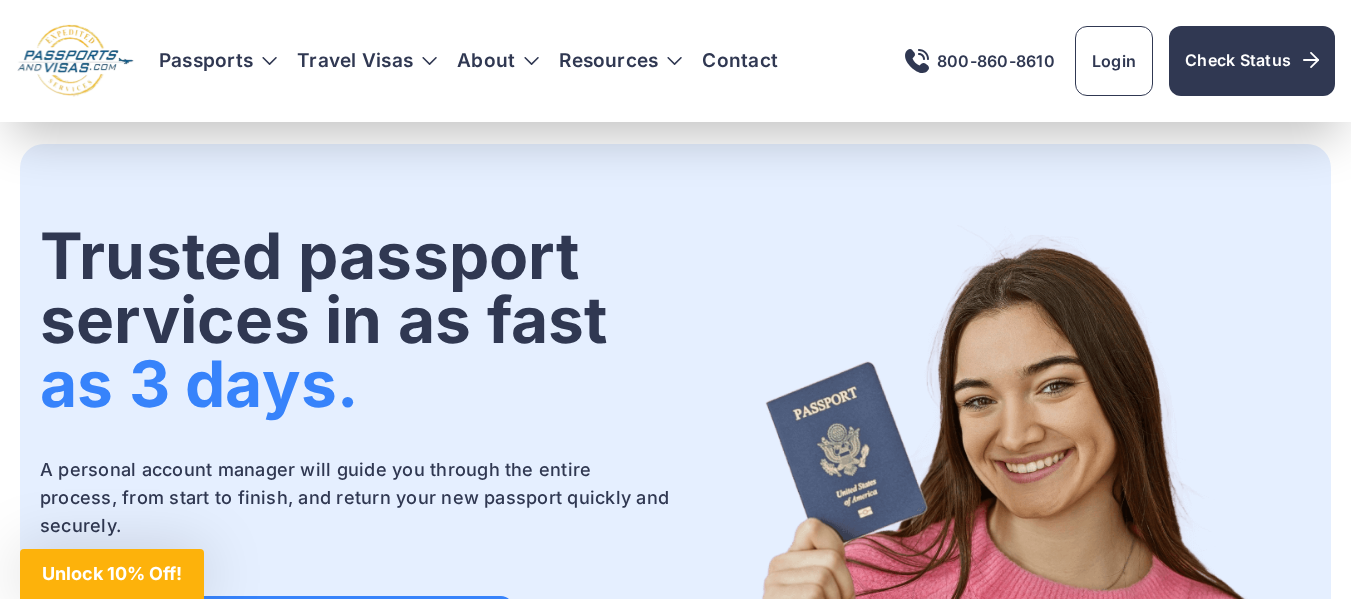 scroll, scrollTop: 125, scrollLeft: 0, axis: vertical 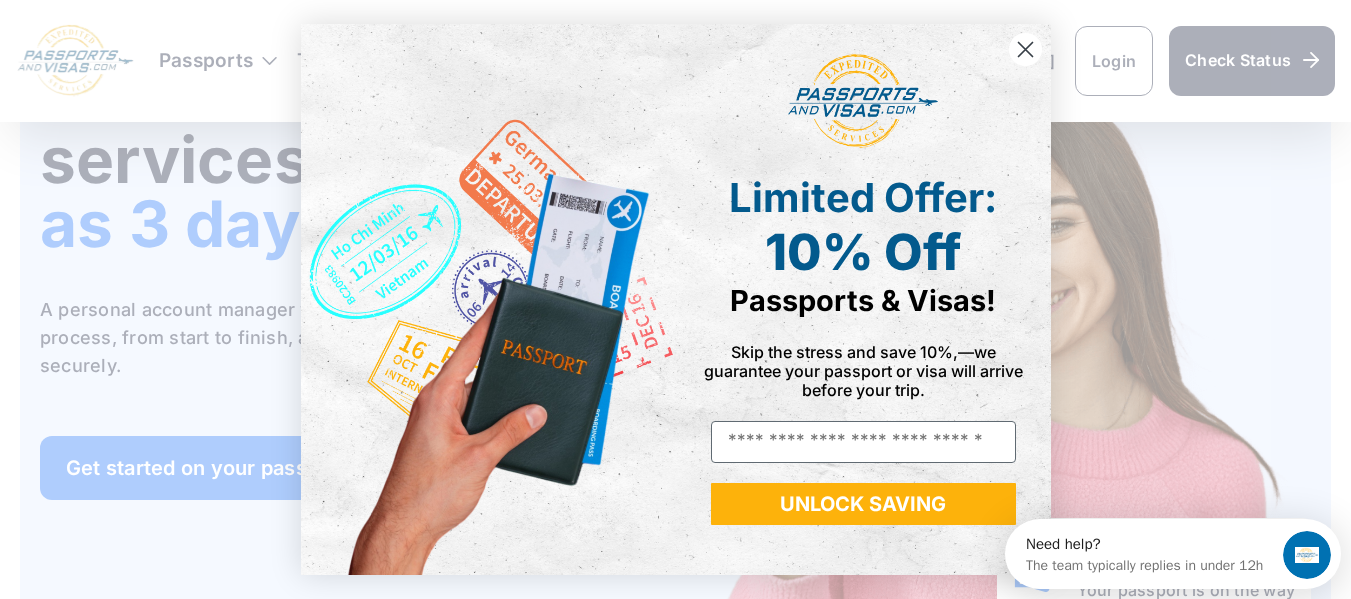click at bounding box center [1024, 49] 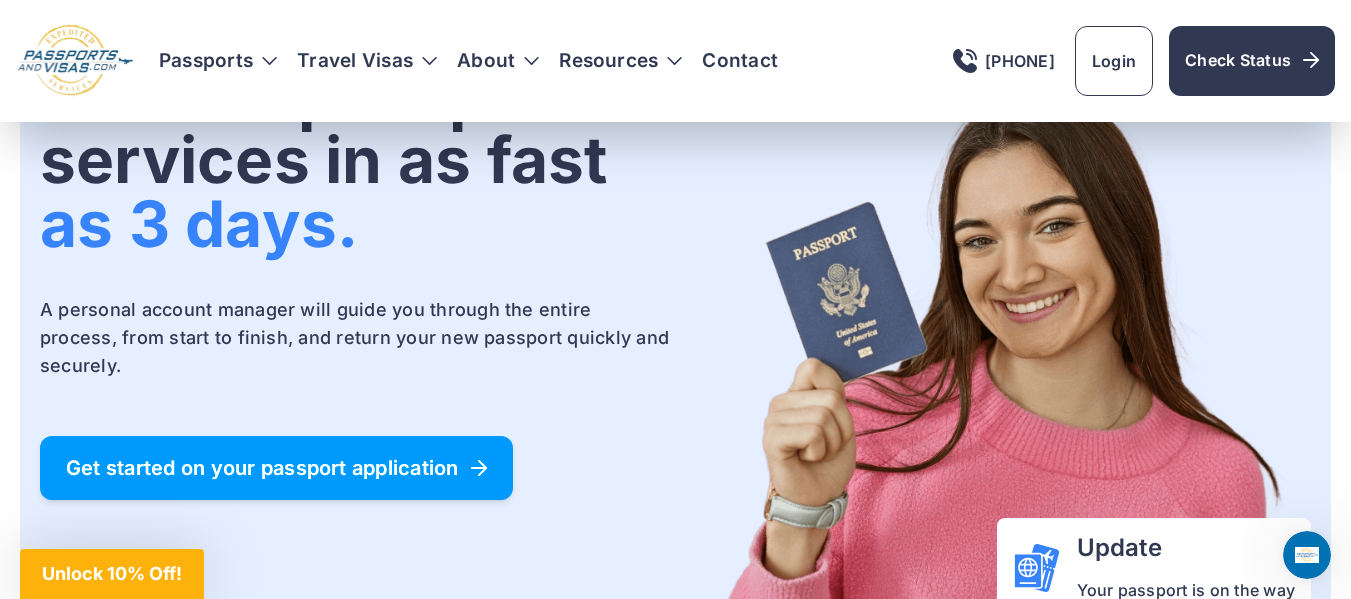 click on "Get started on your passport application" at bounding box center (276, 468) 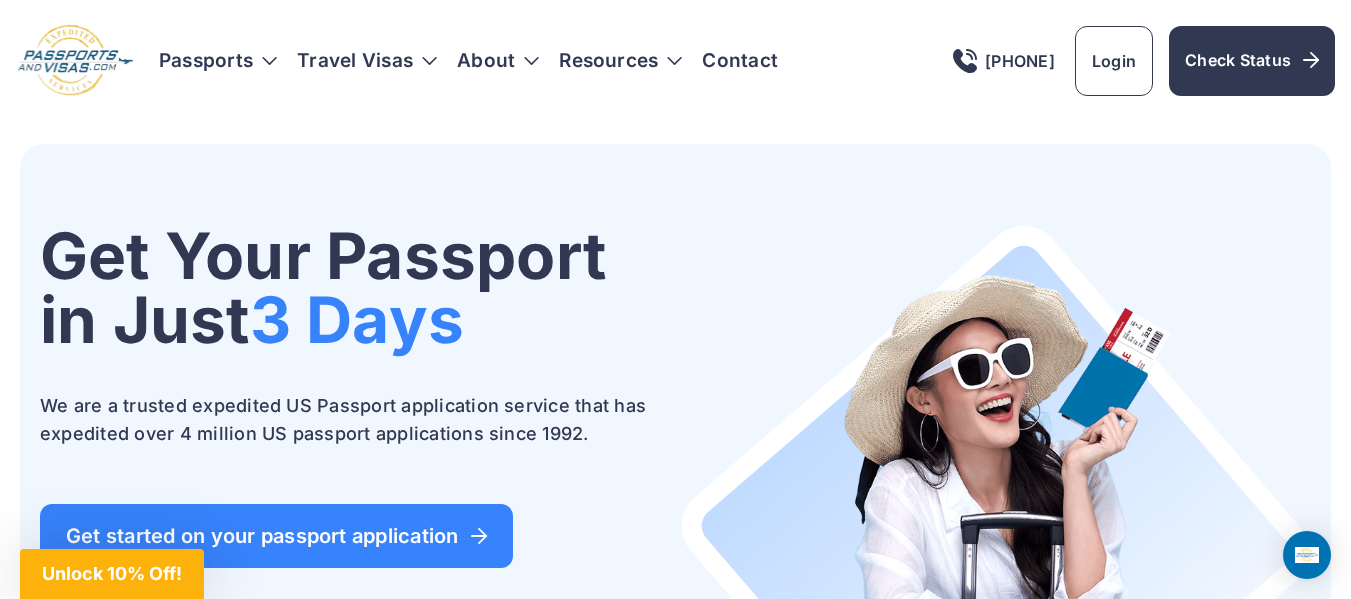 scroll, scrollTop: 0, scrollLeft: 0, axis: both 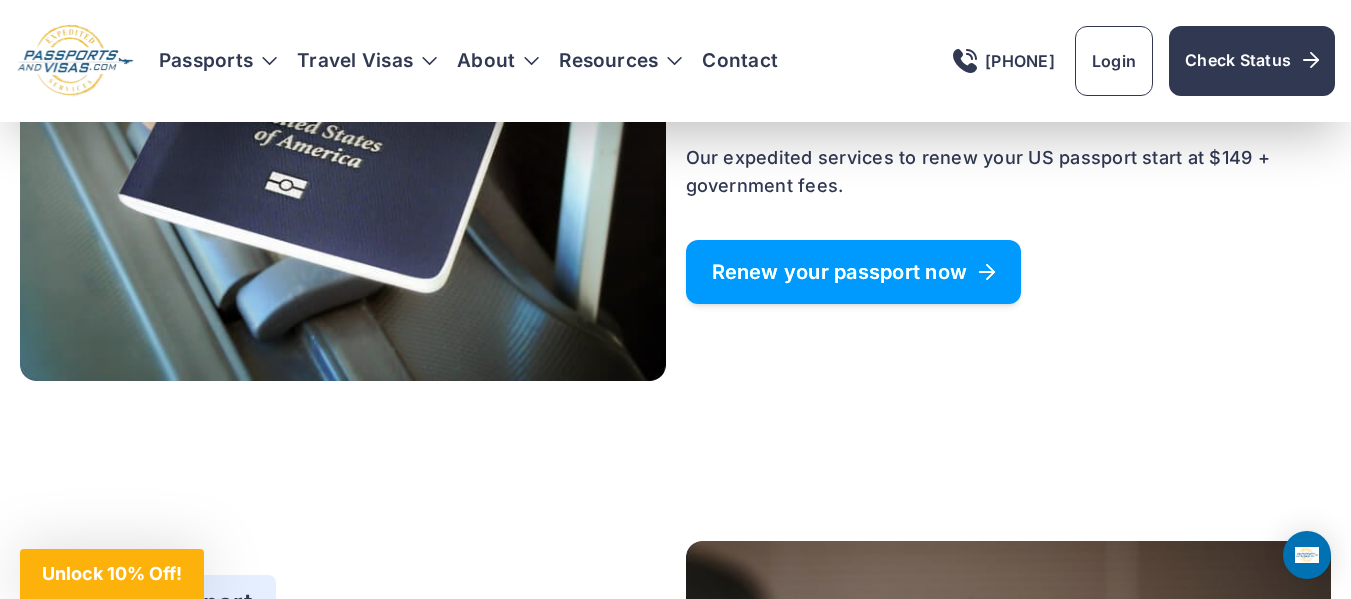 click on "Renew your passport now" at bounding box center [854, 272] 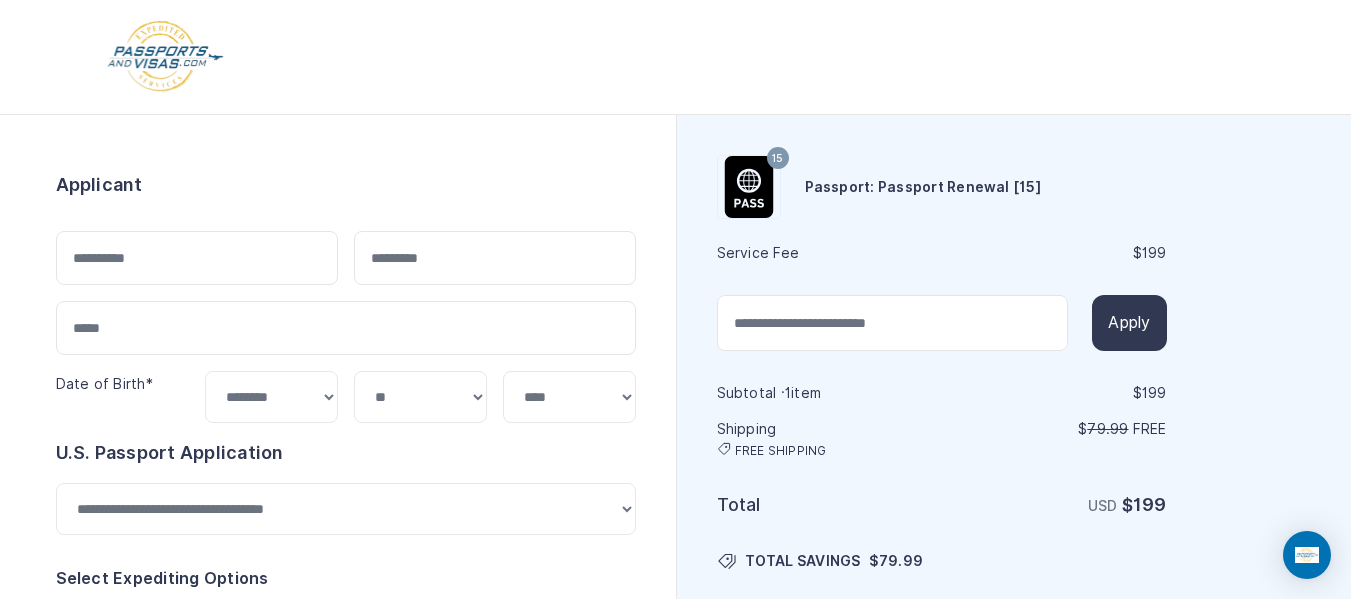 scroll, scrollTop: 0, scrollLeft: 0, axis: both 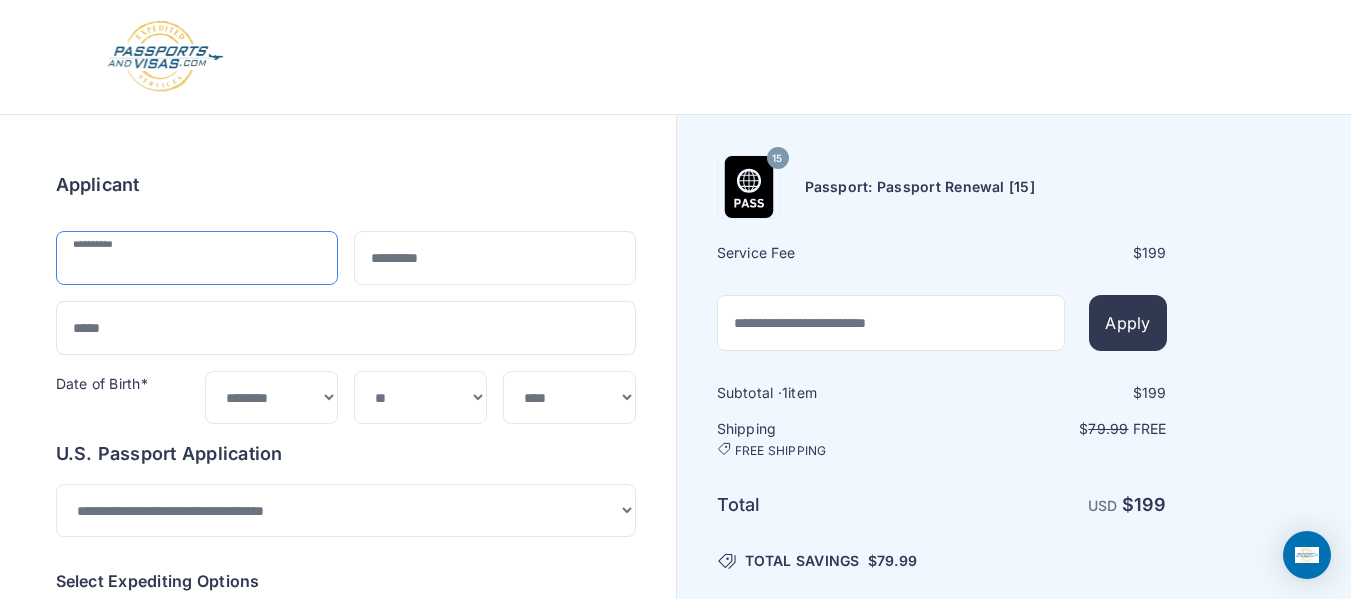 click at bounding box center [197, 258] 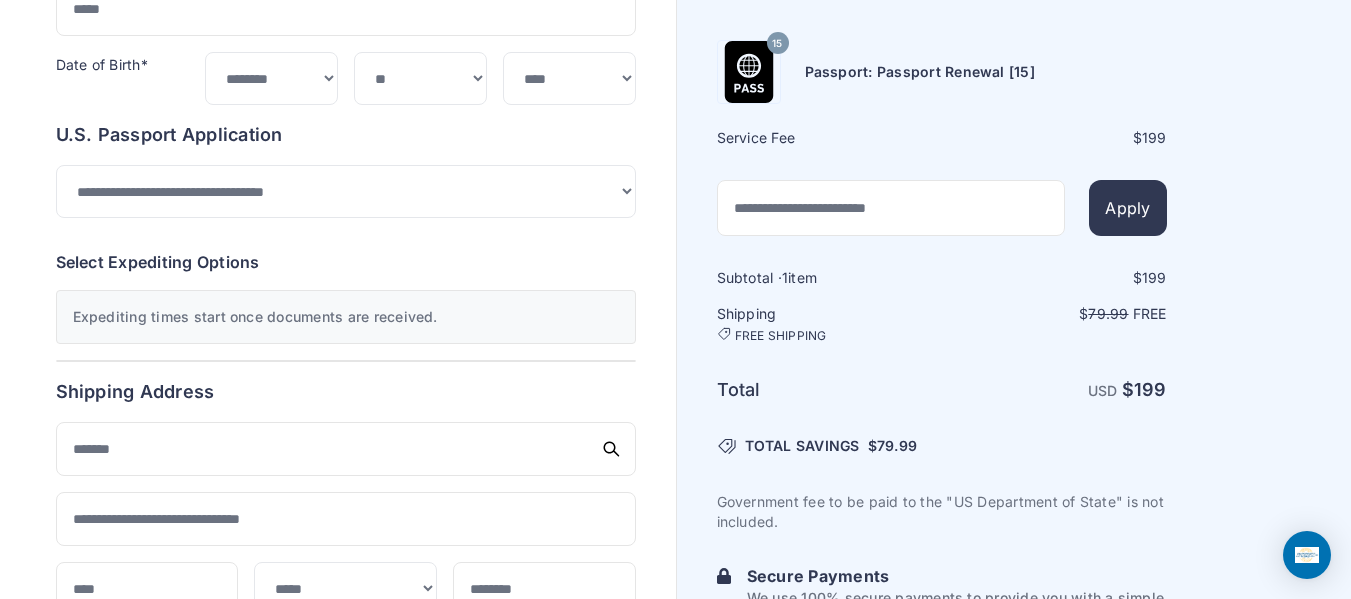 scroll, scrollTop: 0, scrollLeft: 0, axis: both 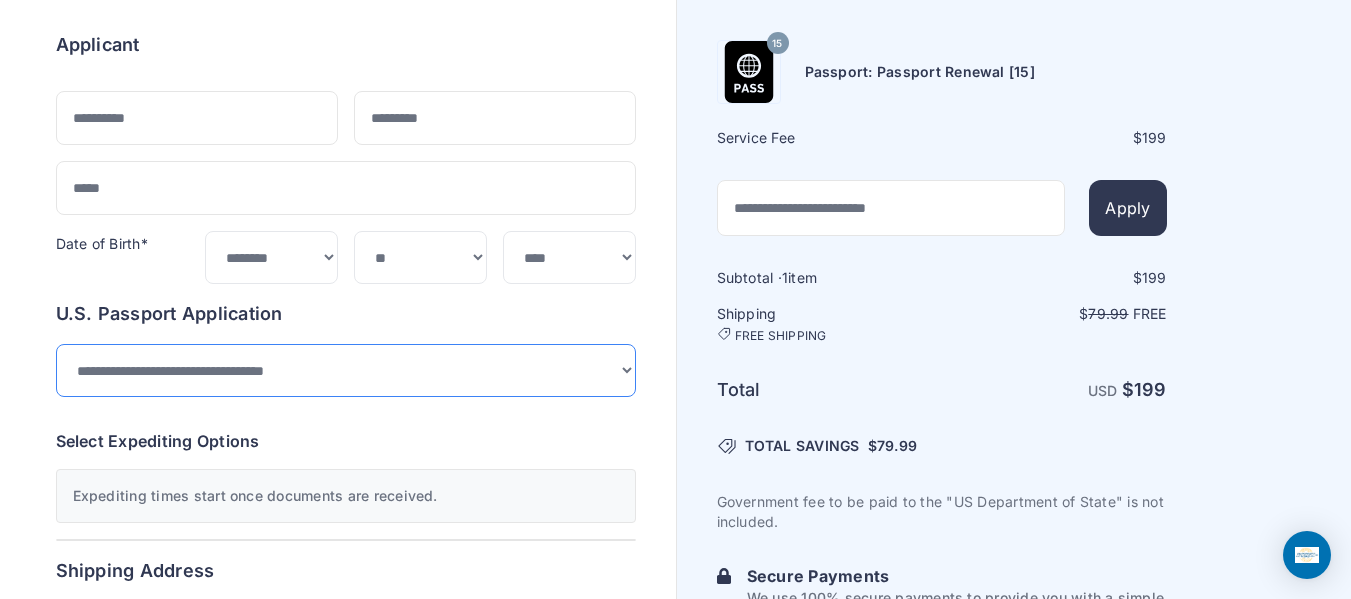 click on "**********" at bounding box center [346, 370] 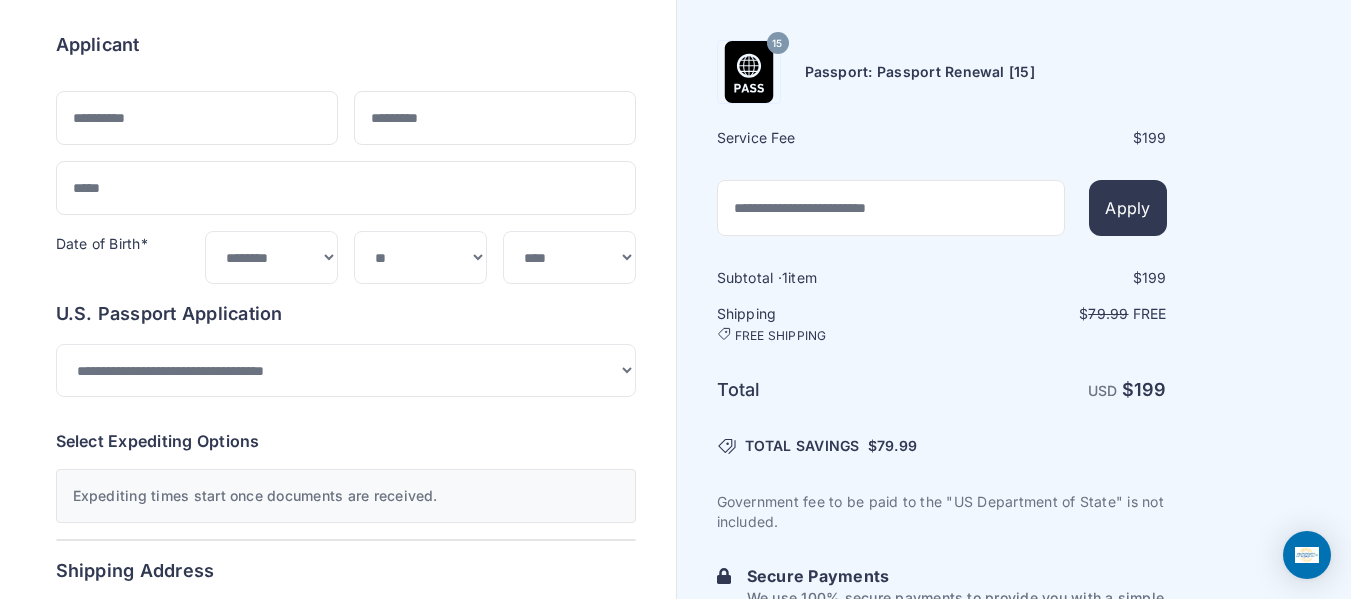 click on "Order summary
$ 199
15
199 1 199 79.99 Free $" at bounding box center (346, 687) 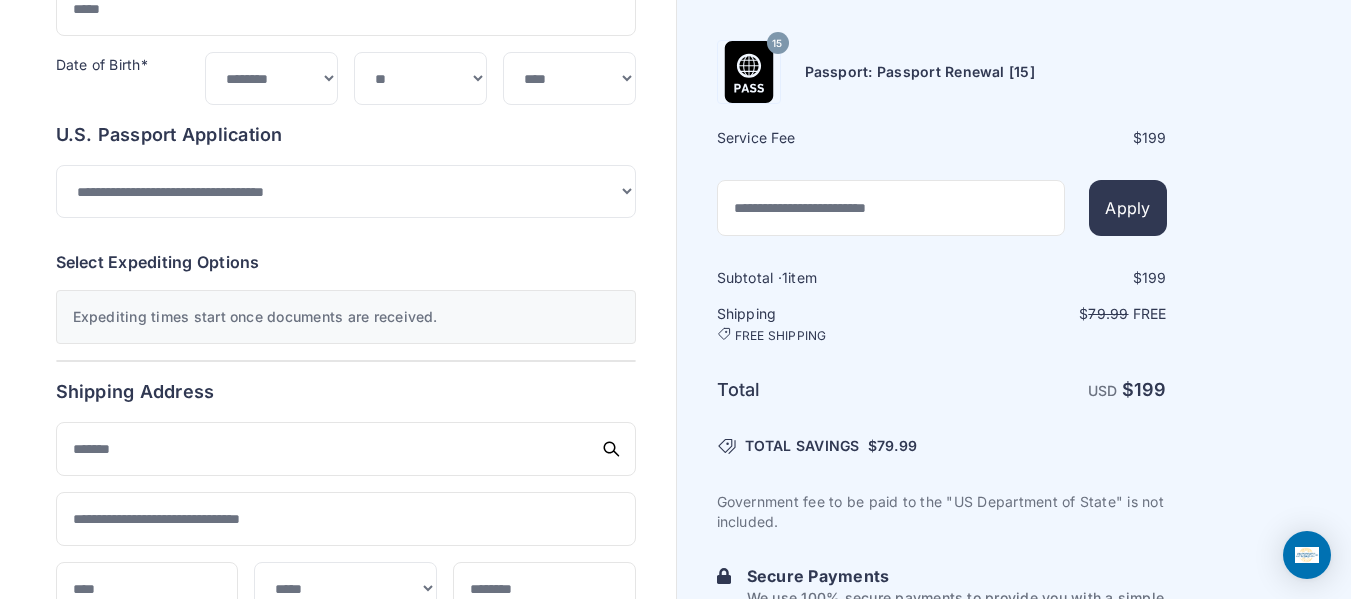 scroll, scrollTop: 0, scrollLeft: 0, axis: both 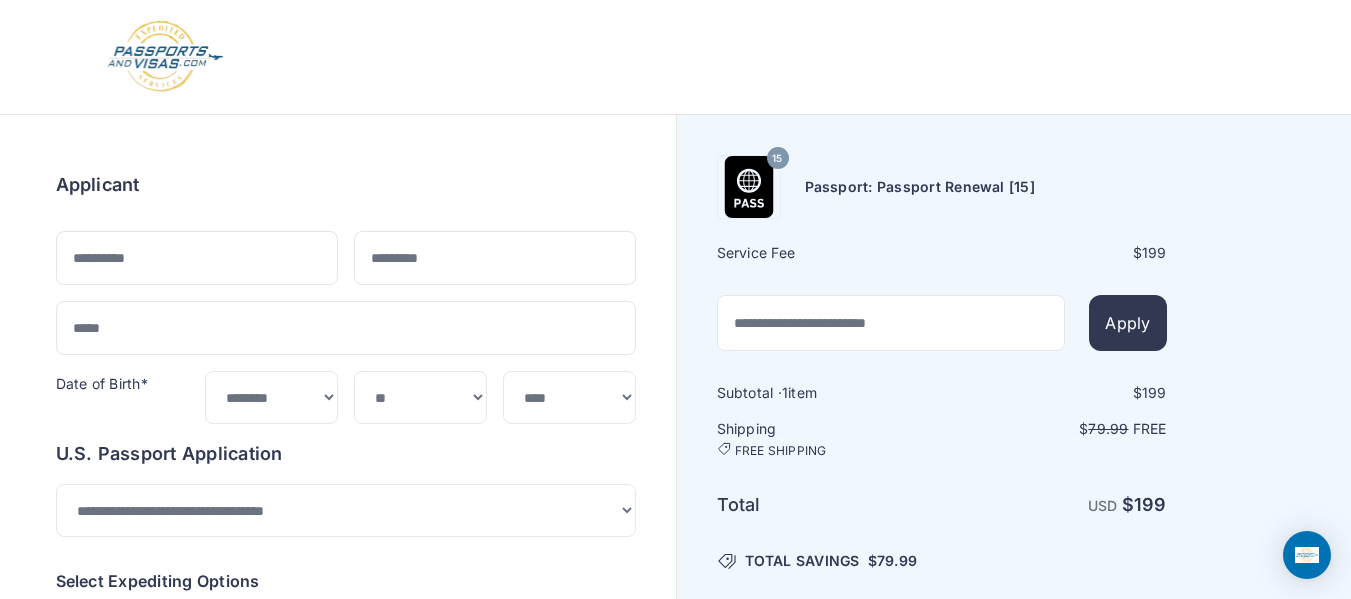 click at bounding box center (165, 57) 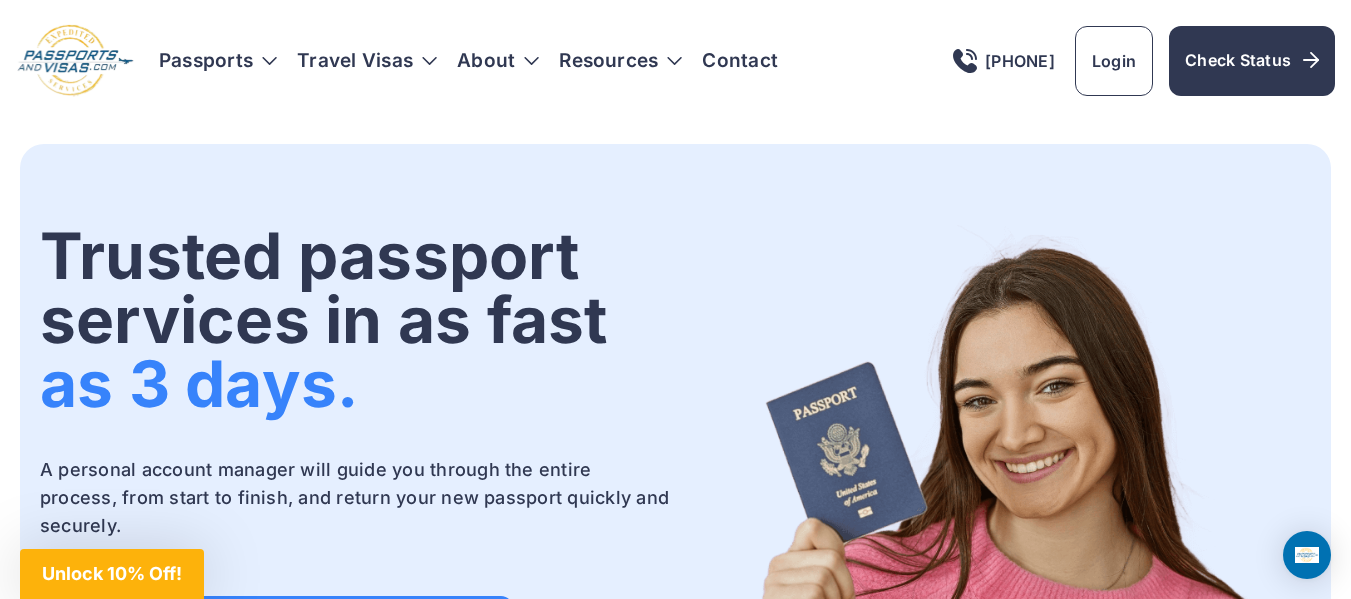 scroll, scrollTop: 0, scrollLeft: 0, axis: both 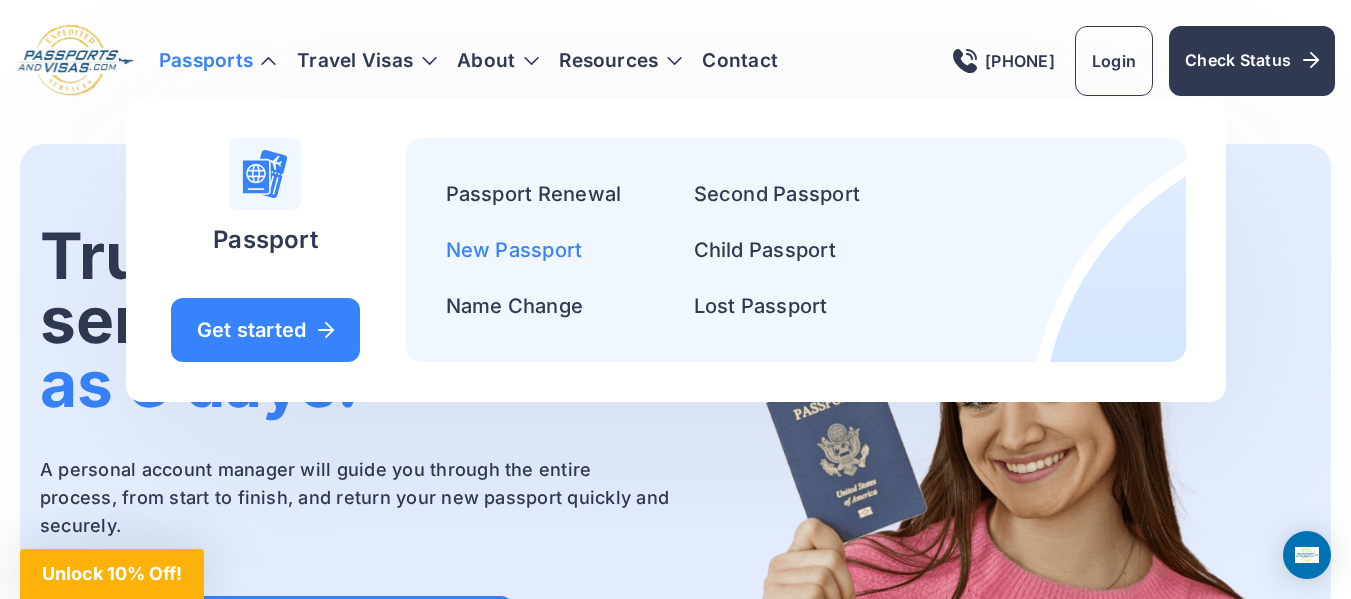 click on "New Passport" at bounding box center (514, 250) 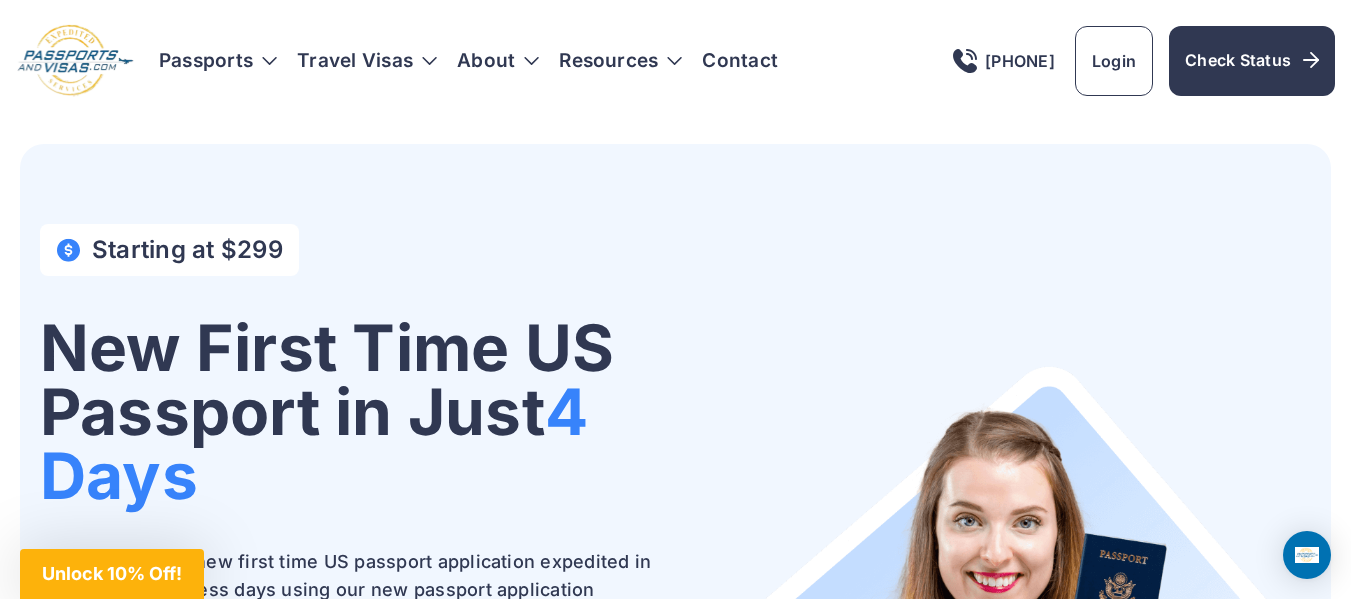 scroll, scrollTop: 0, scrollLeft: 0, axis: both 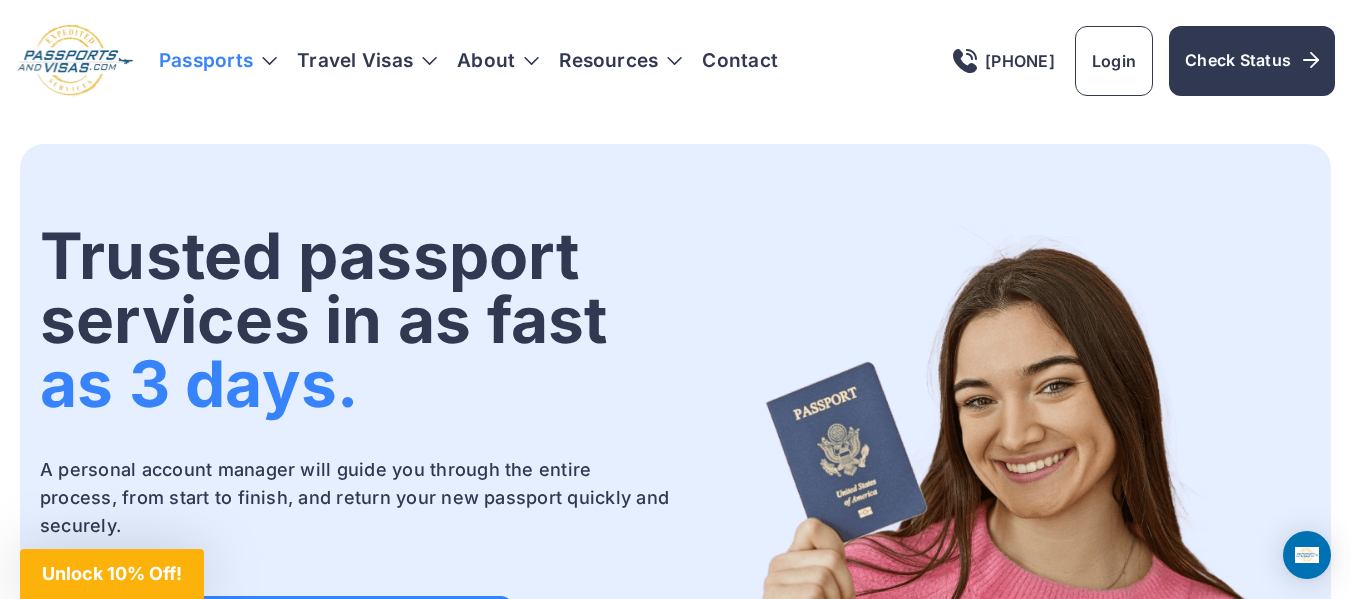 click on "Passports" at bounding box center [218, 61] 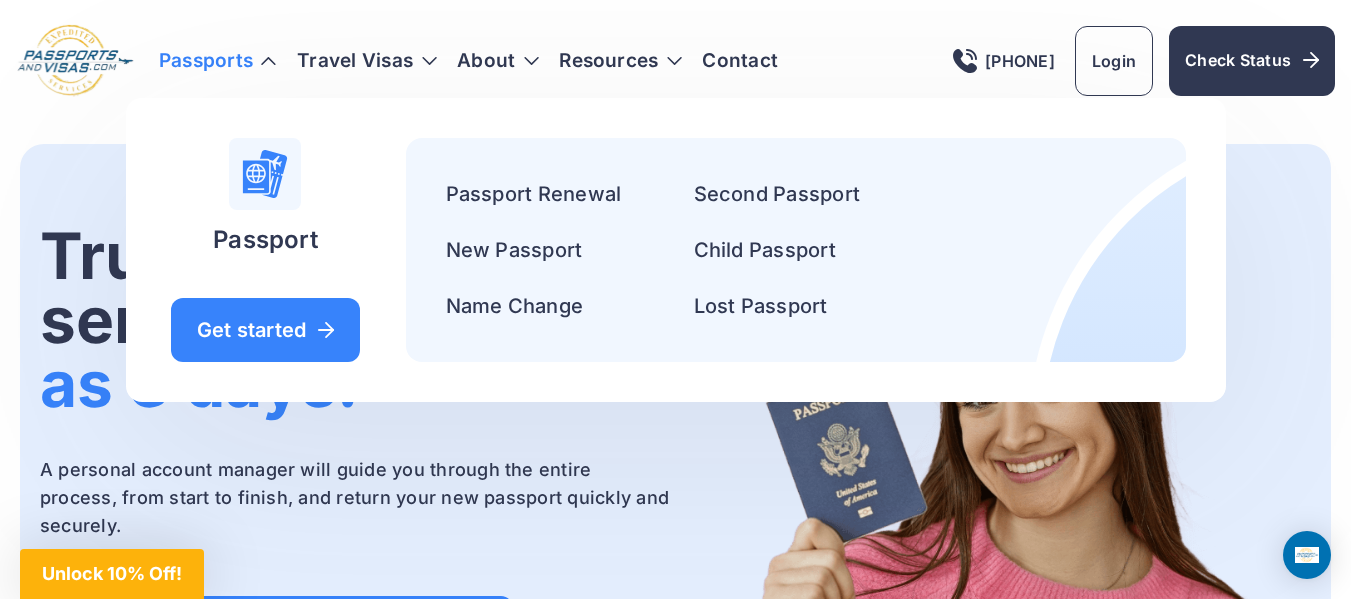 click on "A personal account manager will guide you through the entire
process, from start to finish, and return your new passport
quickly and securely." at bounding box center (356, 498) 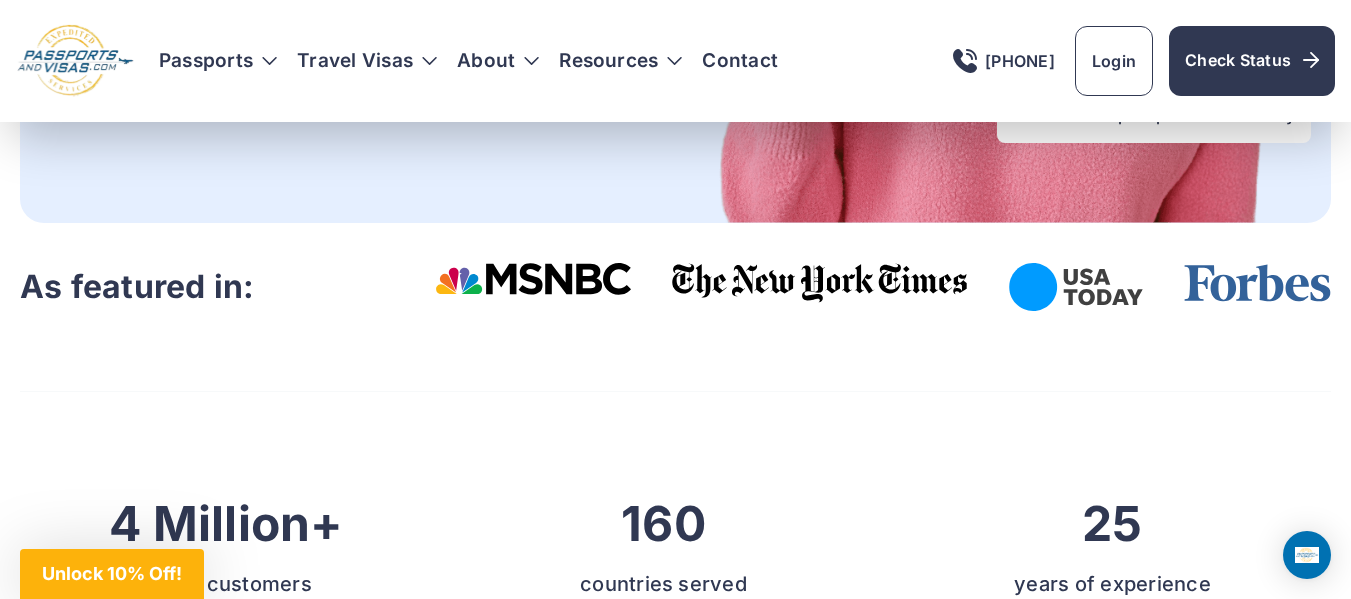 scroll, scrollTop: 640, scrollLeft: 0, axis: vertical 